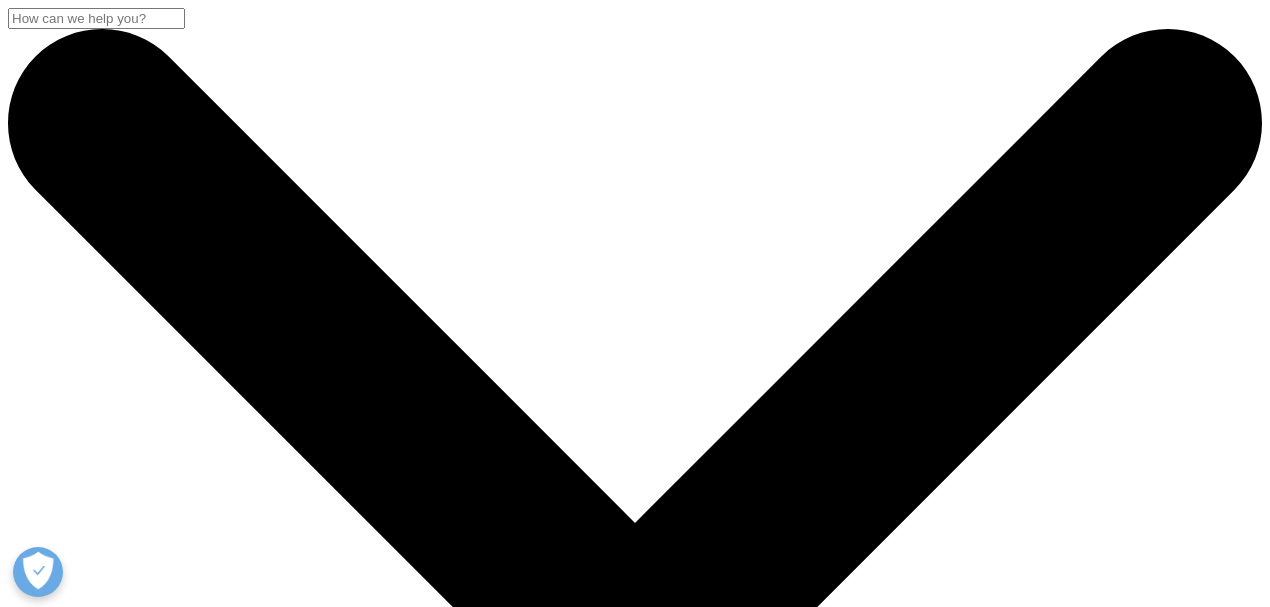scroll, scrollTop: 133, scrollLeft: 0, axis: vertical 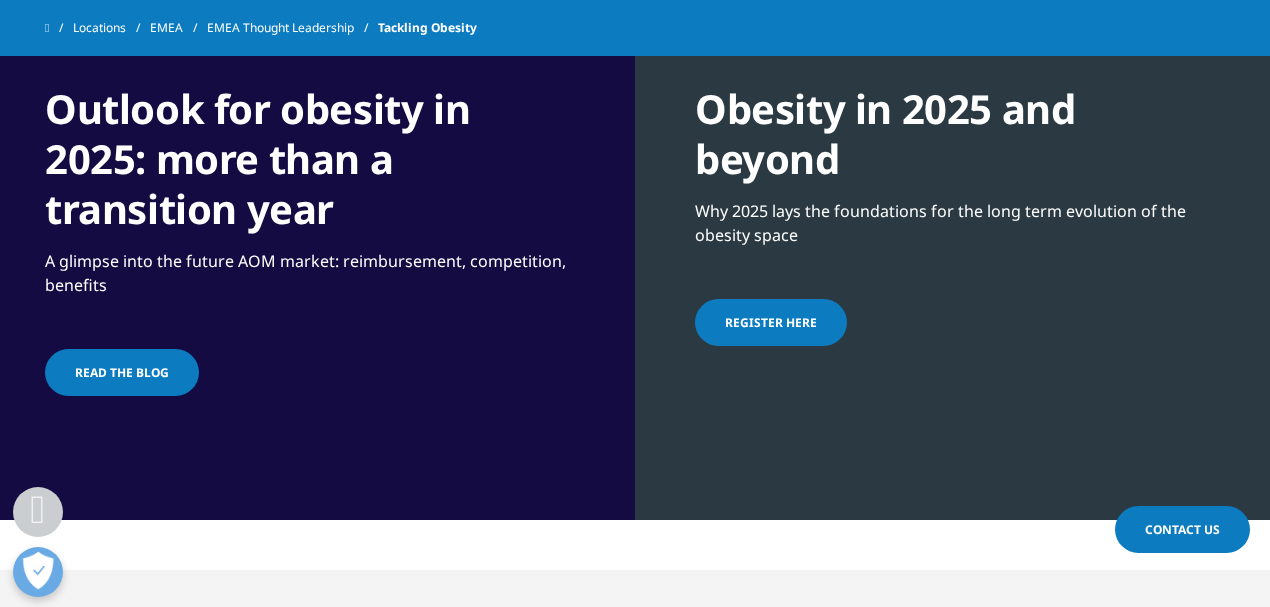 click on "Register here" at bounding box center (771, 322) 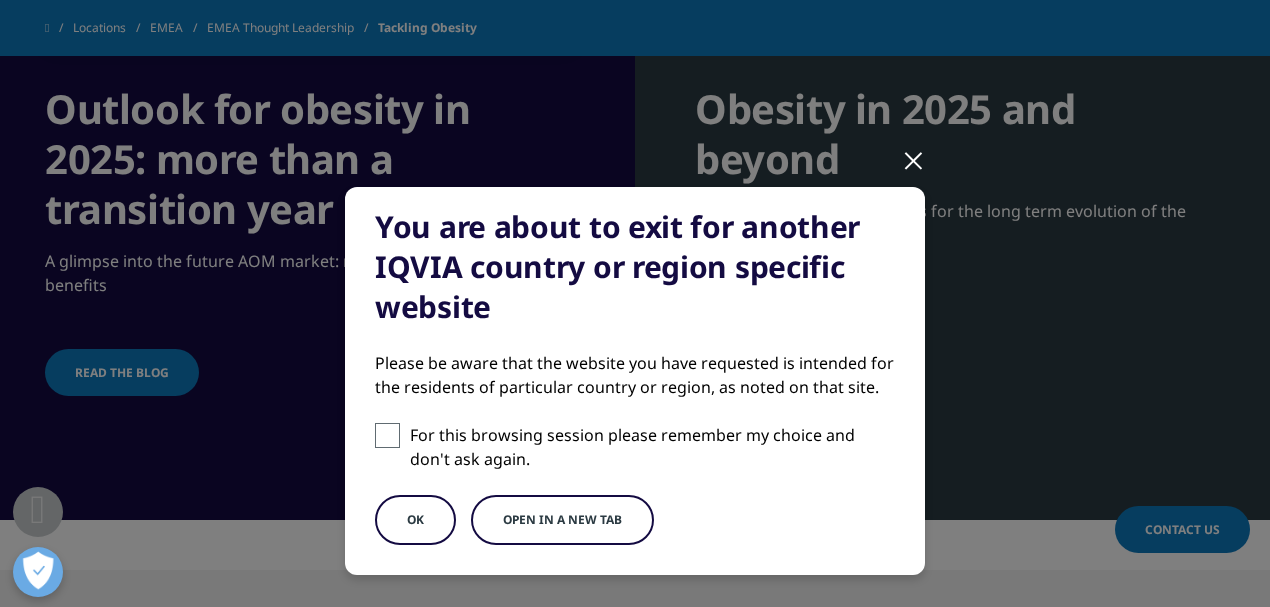 click on "Open in a new tab" at bounding box center [562, 520] 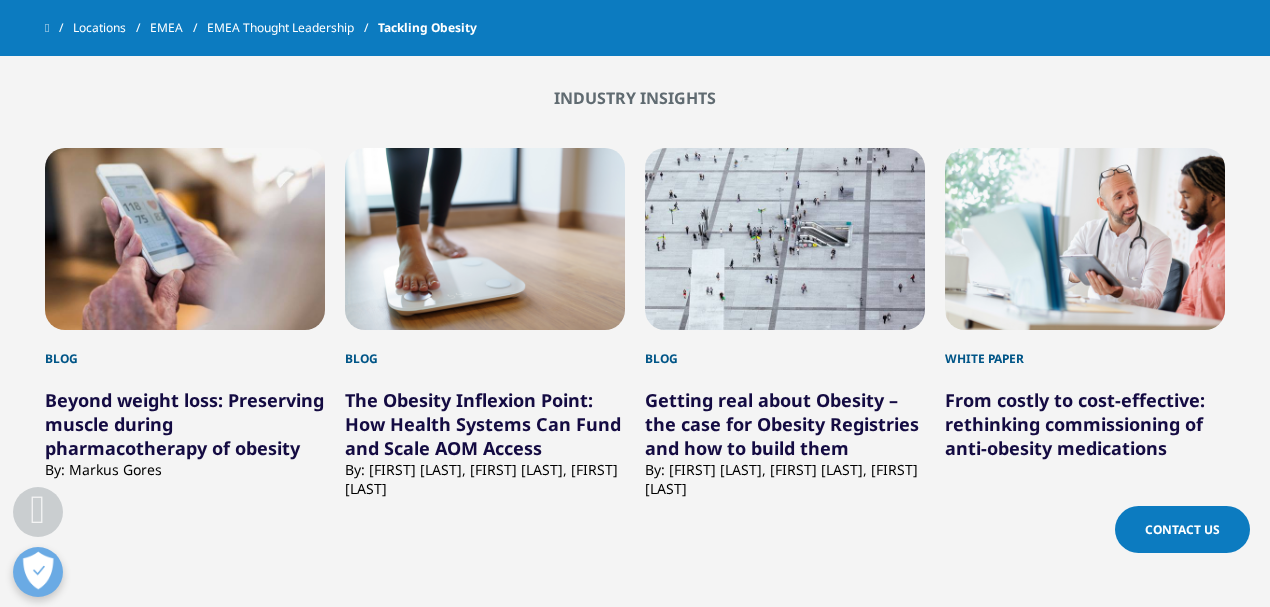 scroll, scrollTop: 2000, scrollLeft: 0, axis: vertical 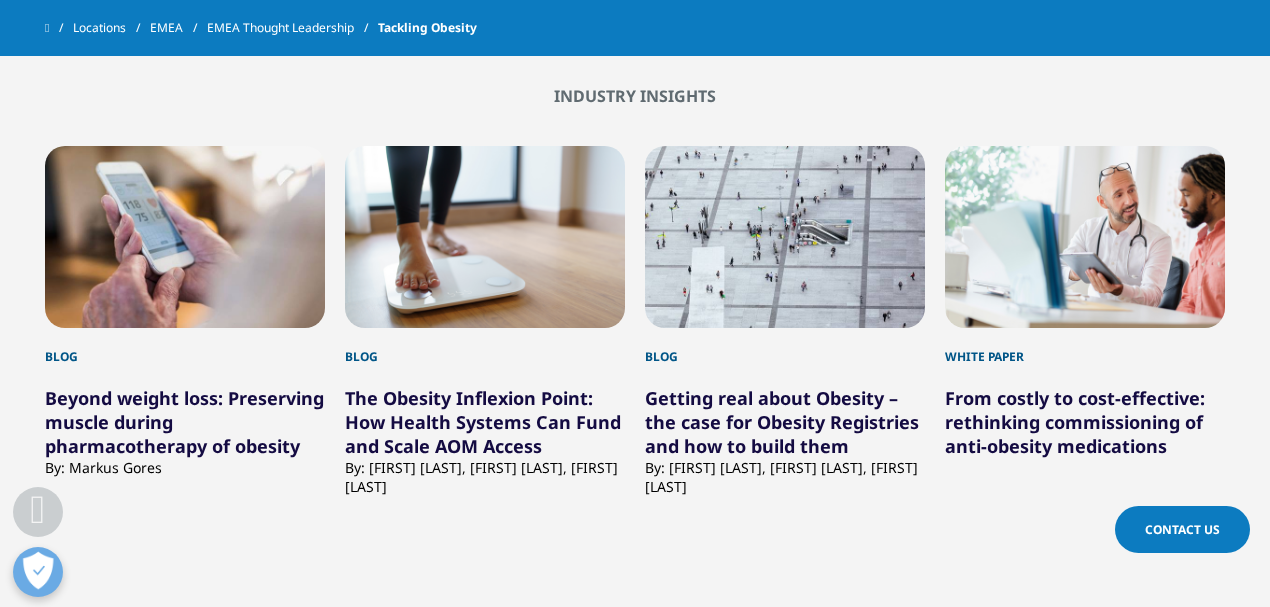 click on "From costly to cost-effective: rethinking commissioning of anti-obesity medications" at bounding box center (1075, 422) 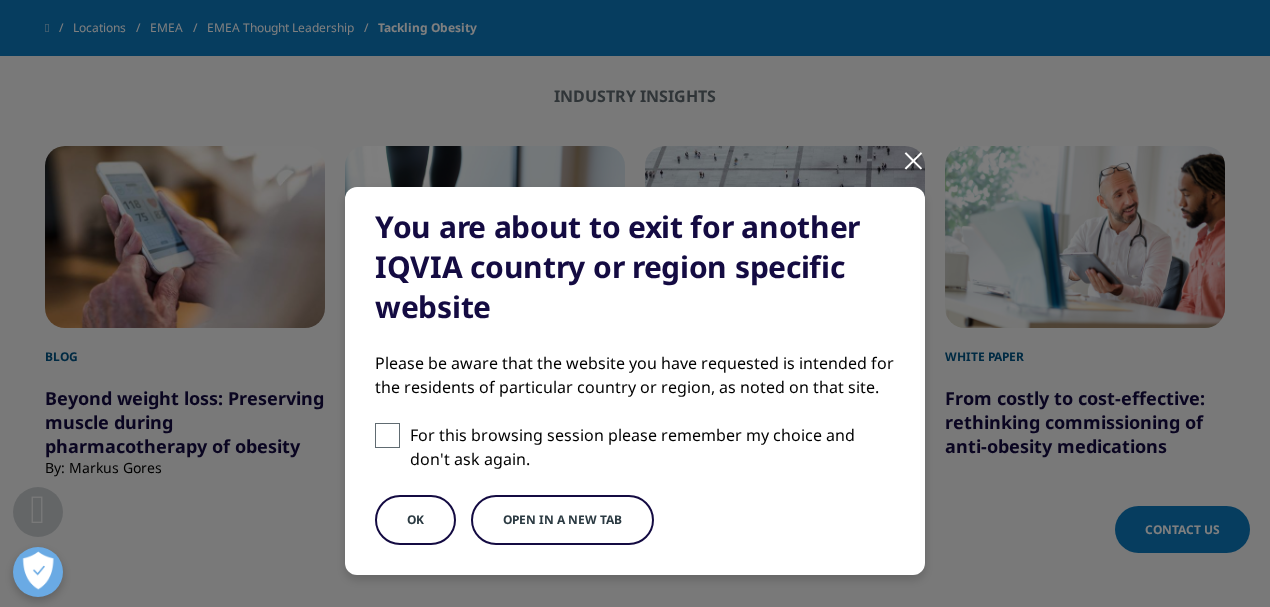 click on "Open in a new tab" at bounding box center (562, 520) 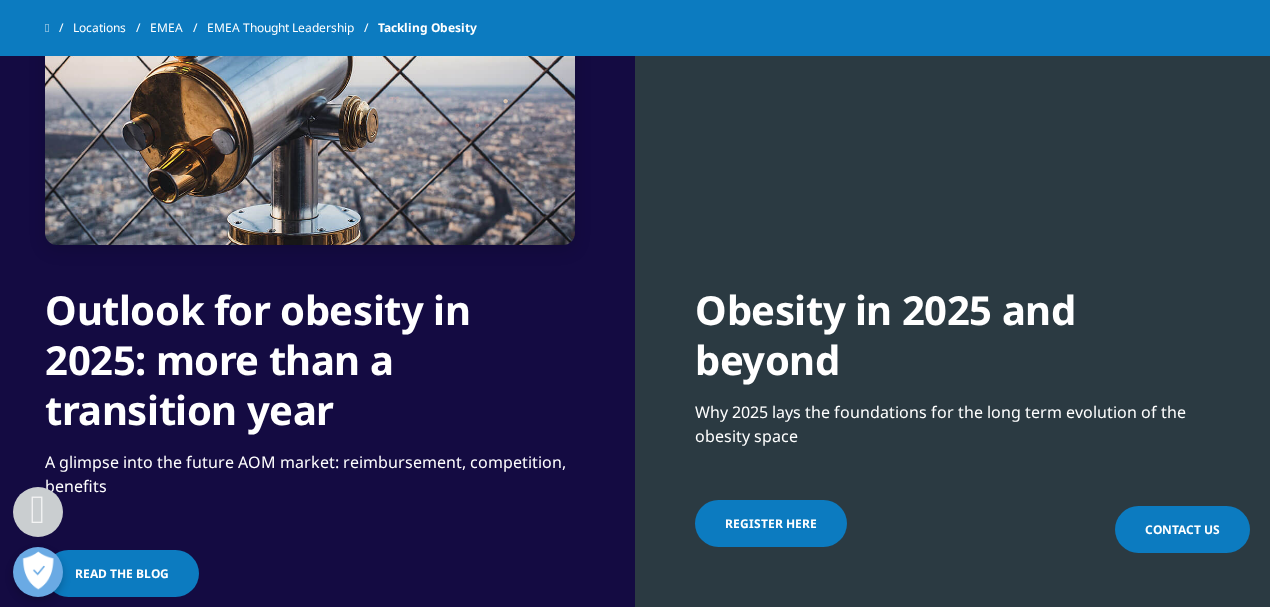 scroll, scrollTop: 1266, scrollLeft: 0, axis: vertical 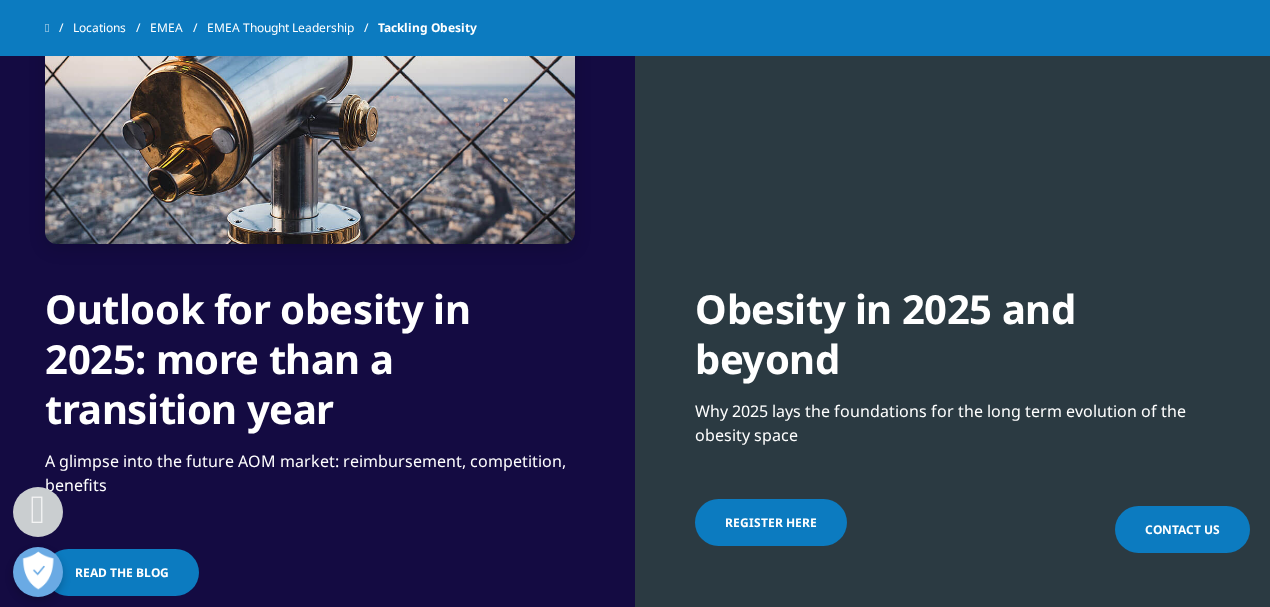 click on "Read the blog" at bounding box center [122, 572] 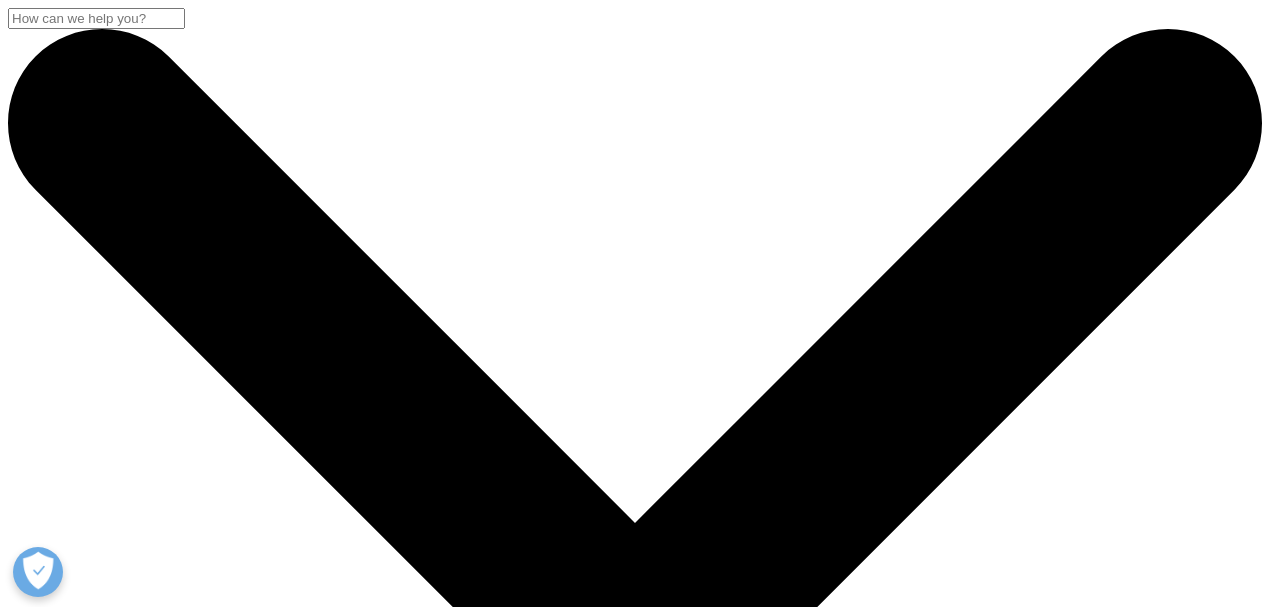 scroll, scrollTop: 0, scrollLeft: 0, axis: both 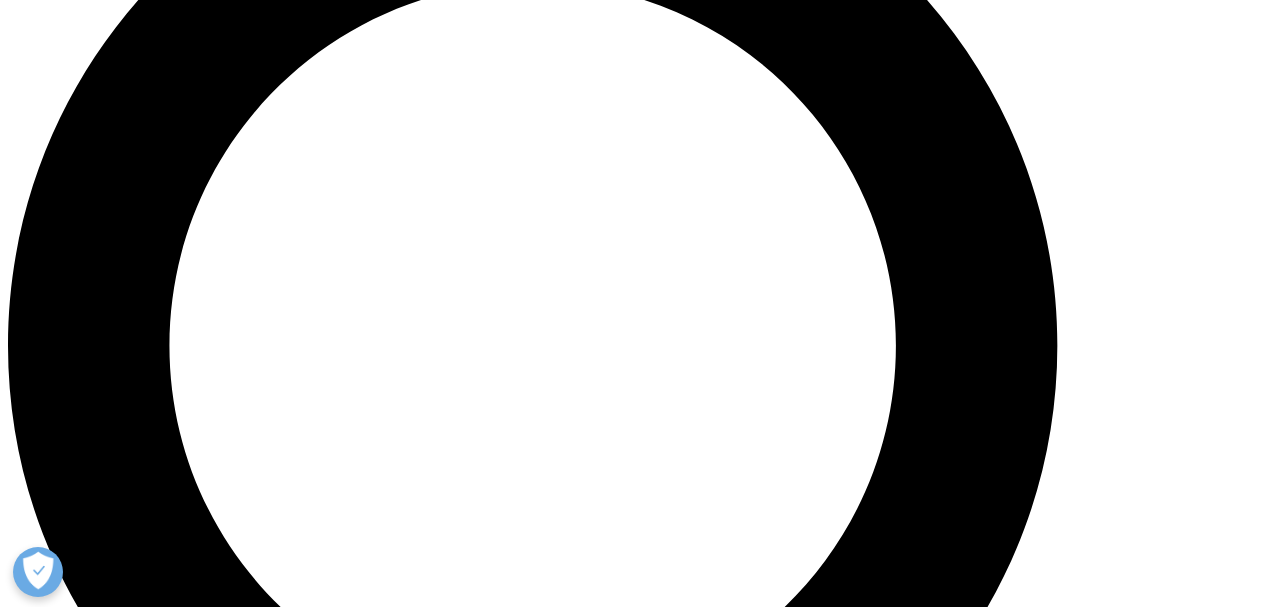 click at bounding box center (39, 23985) 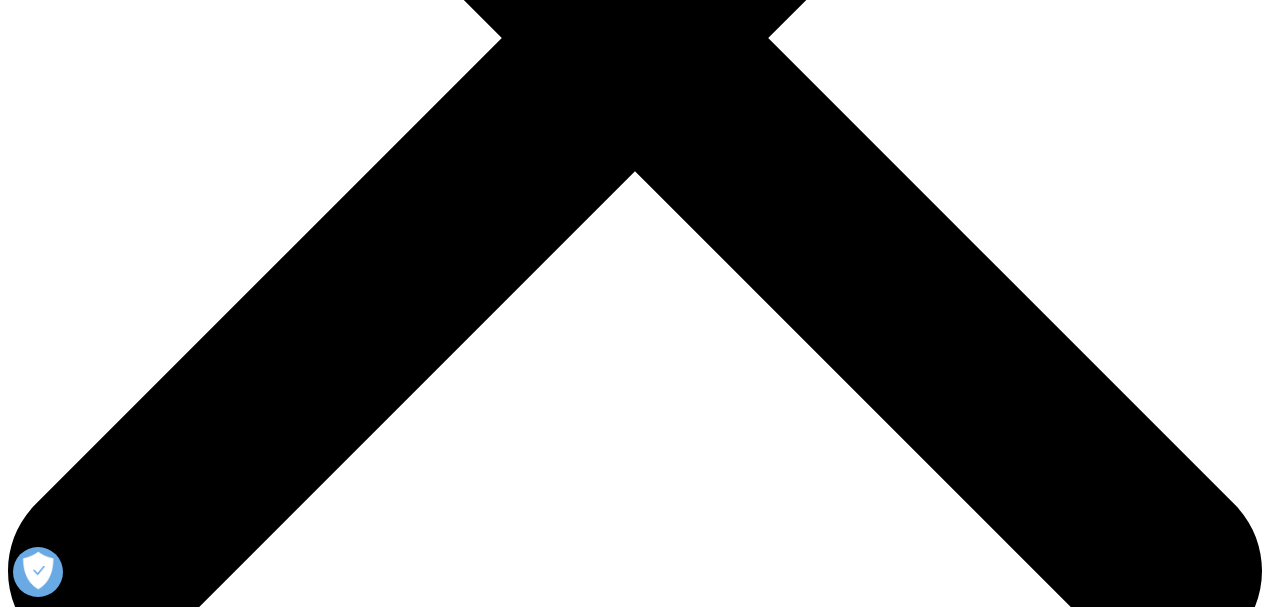 scroll, scrollTop: 600, scrollLeft: 0, axis: vertical 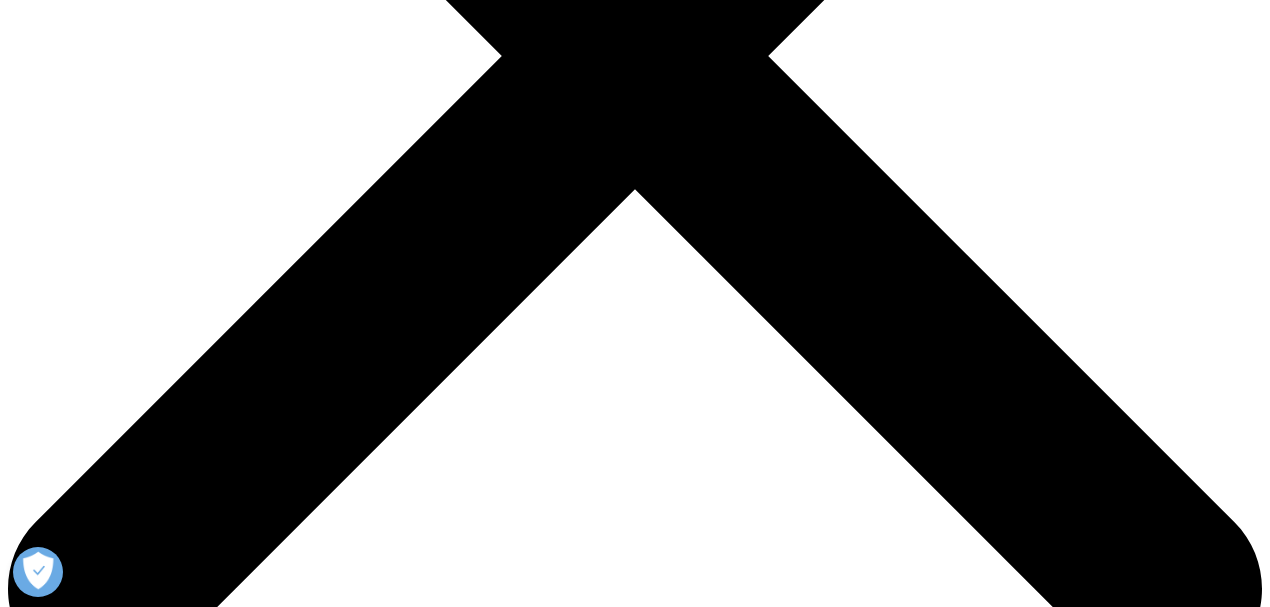 click on "View Now" at bounding box center [42, 27945] 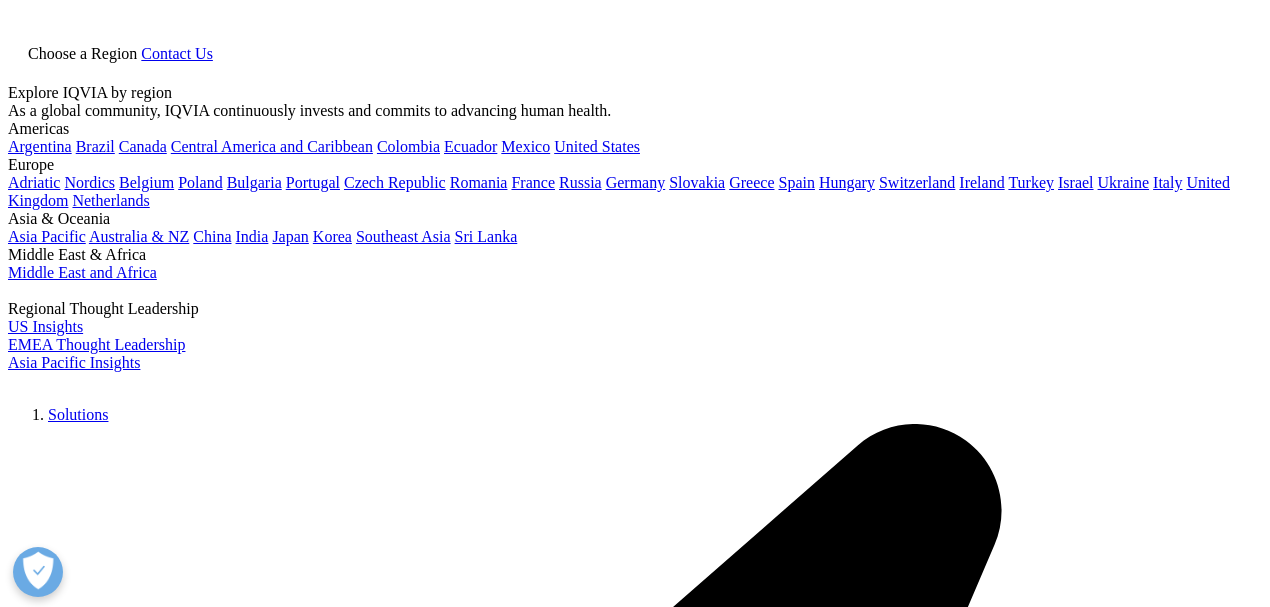 scroll, scrollTop: 0, scrollLeft: 0, axis: both 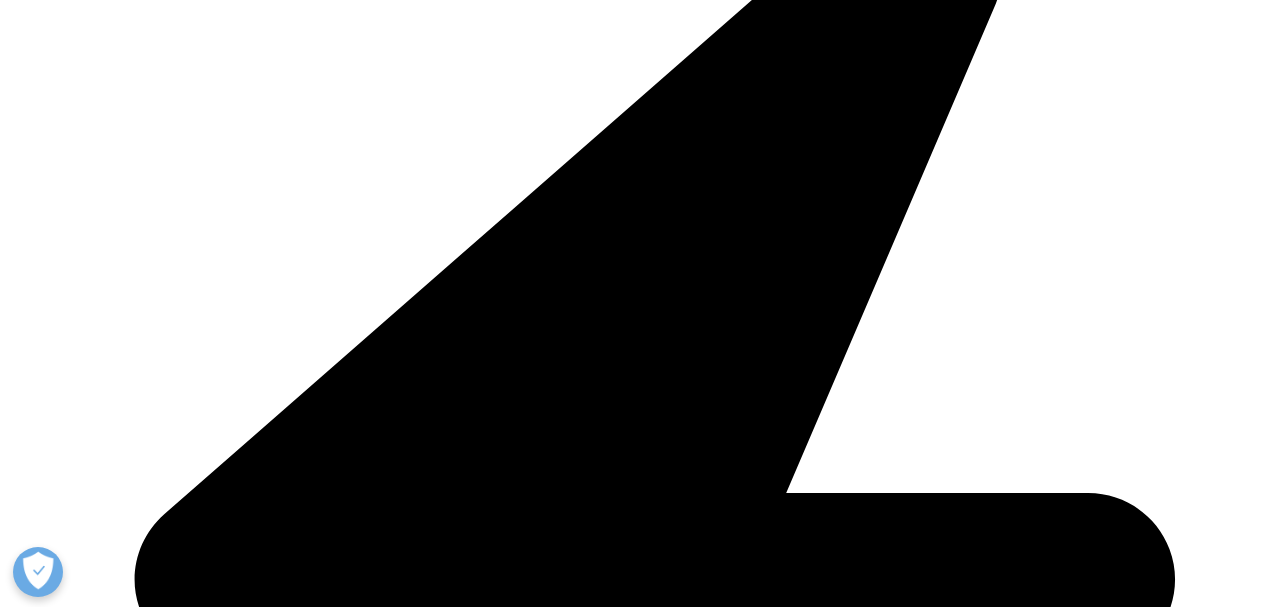 click on "Events" at bounding box center (469, 20657) 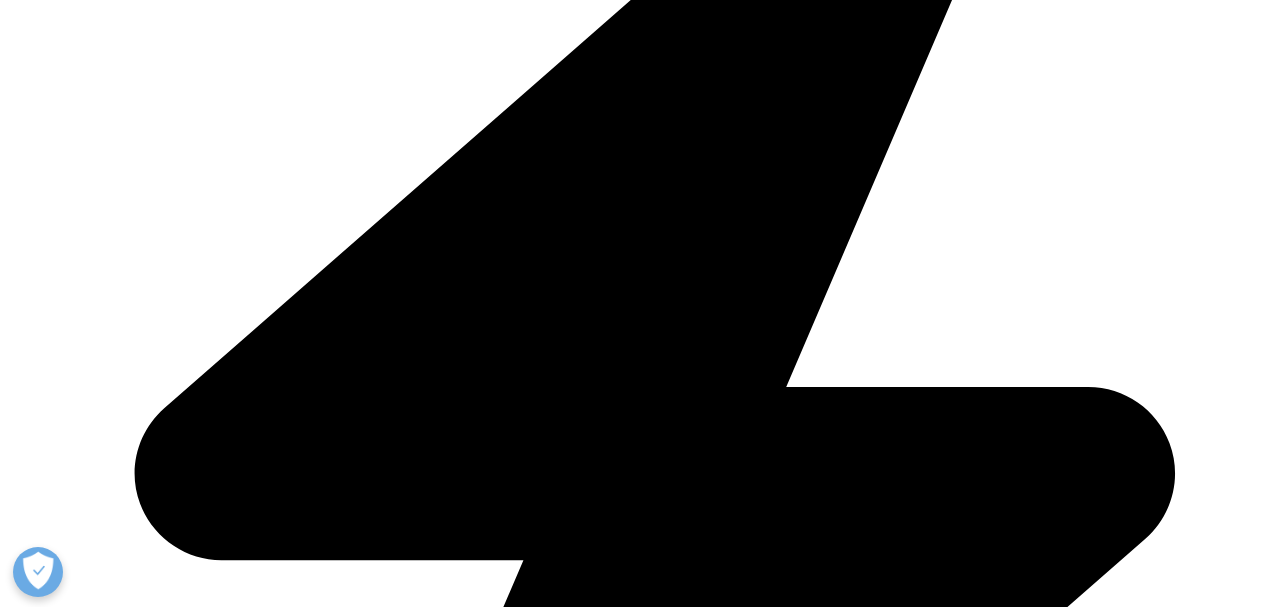 scroll, scrollTop: 800, scrollLeft: 0, axis: vertical 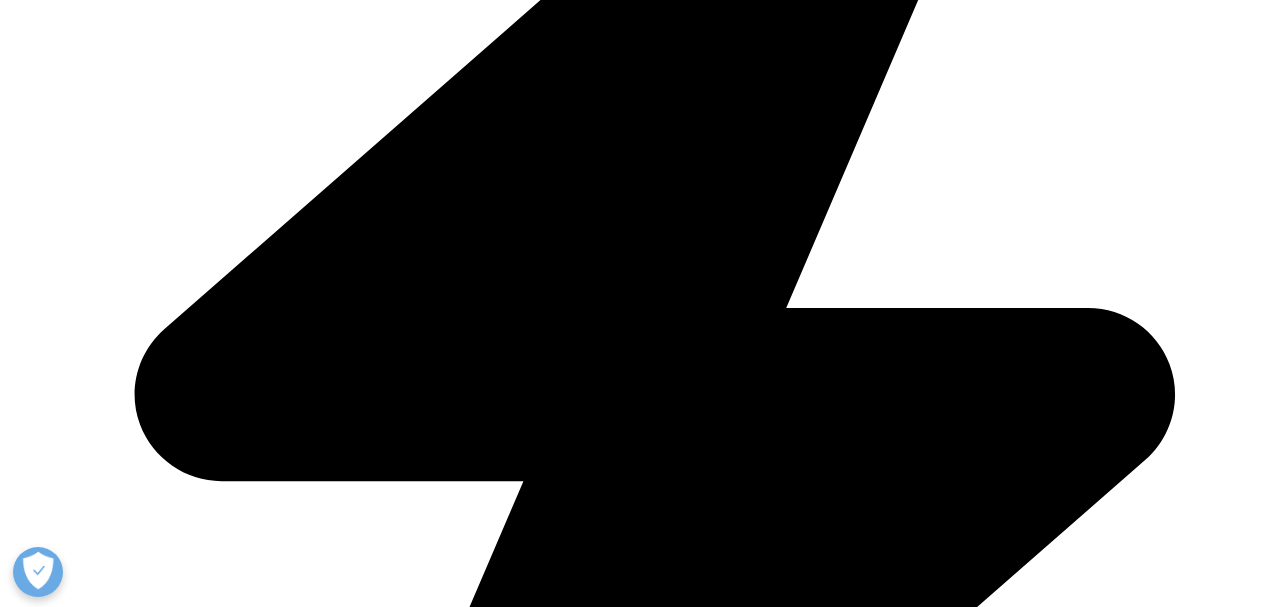 click on "Upcoming Webinars" at bounding box center (599, 21157) 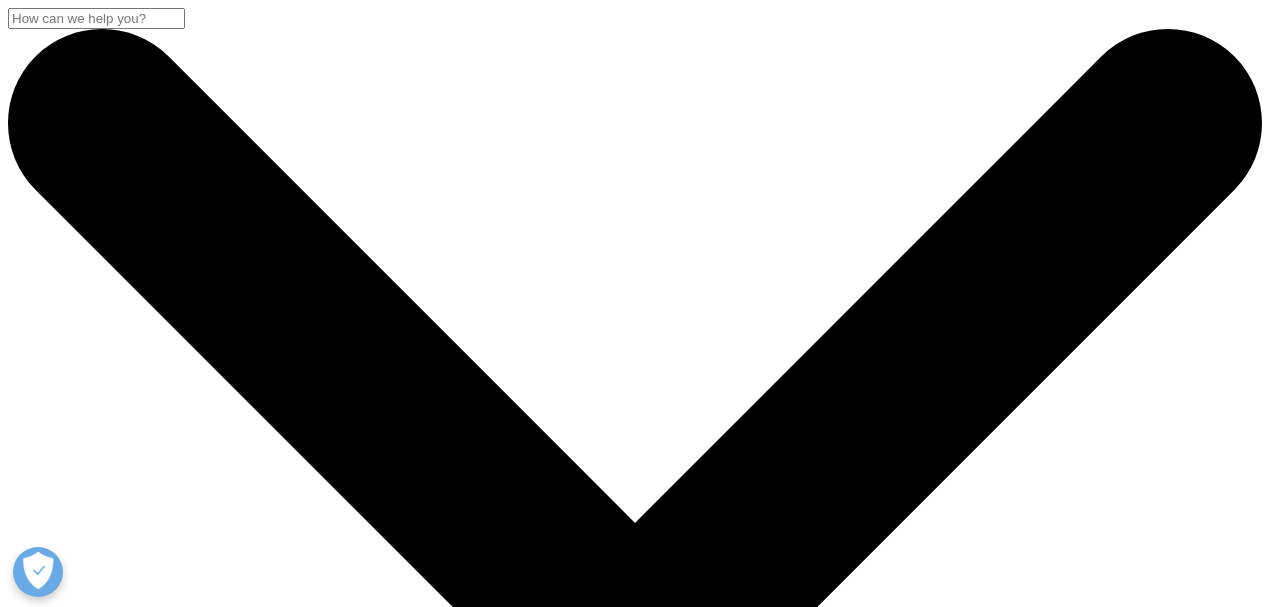 scroll, scrollTop: 600, scrollLeft: 0, axis: vertical 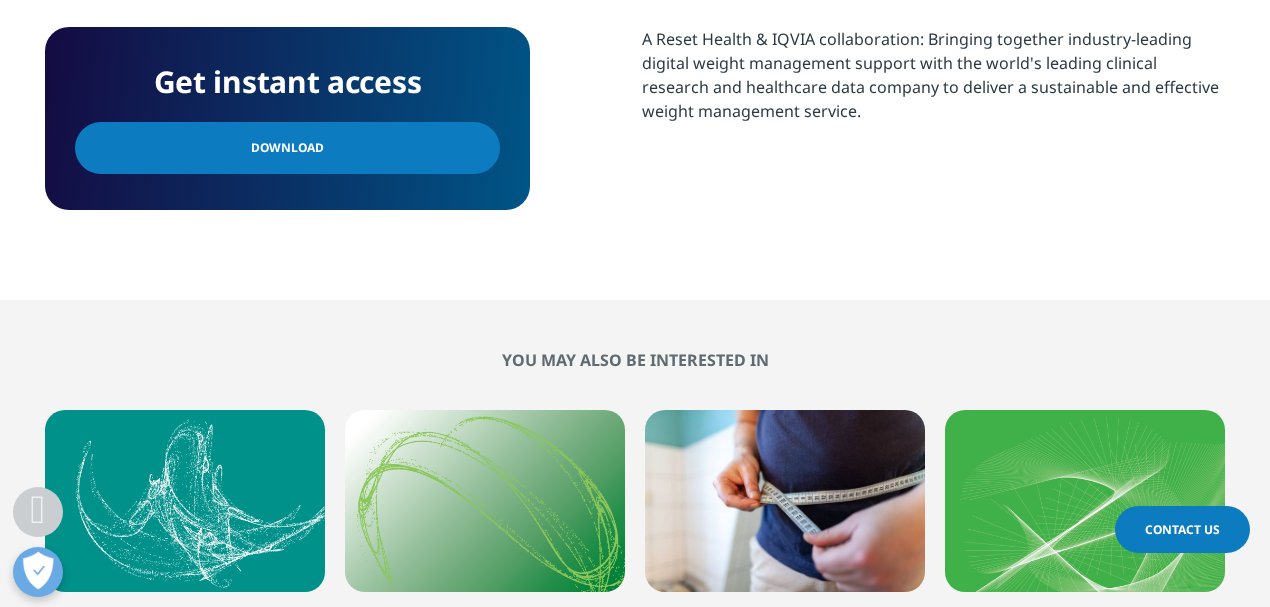 click at bounding box center (1085, 501) 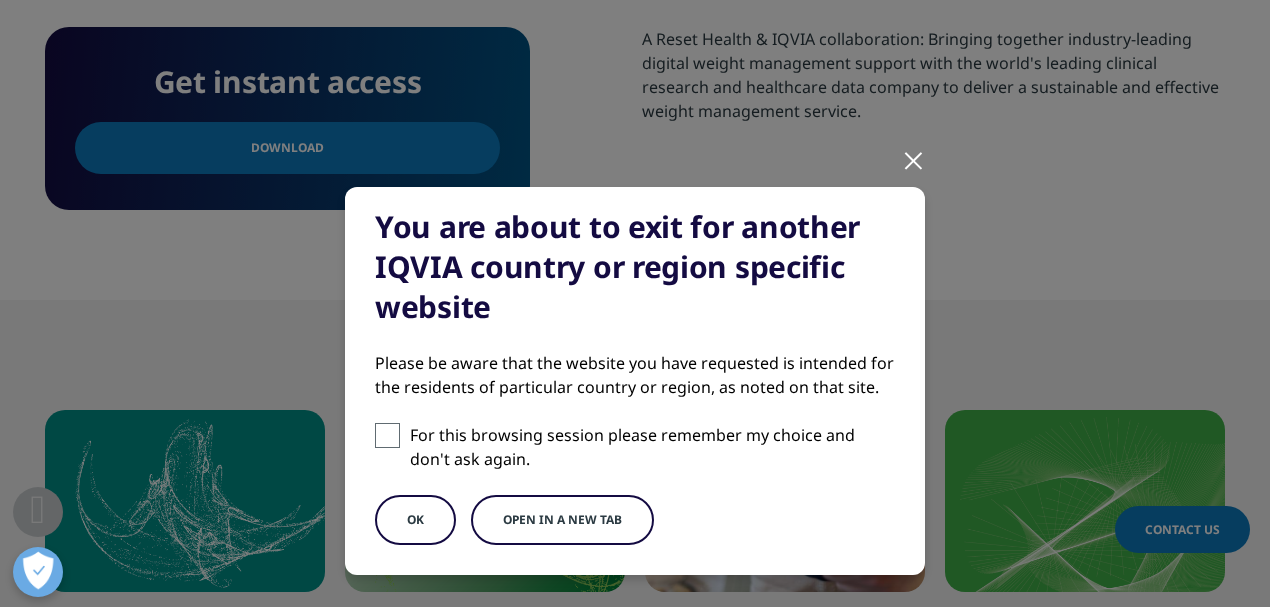 click at bounding box center (387, 435) 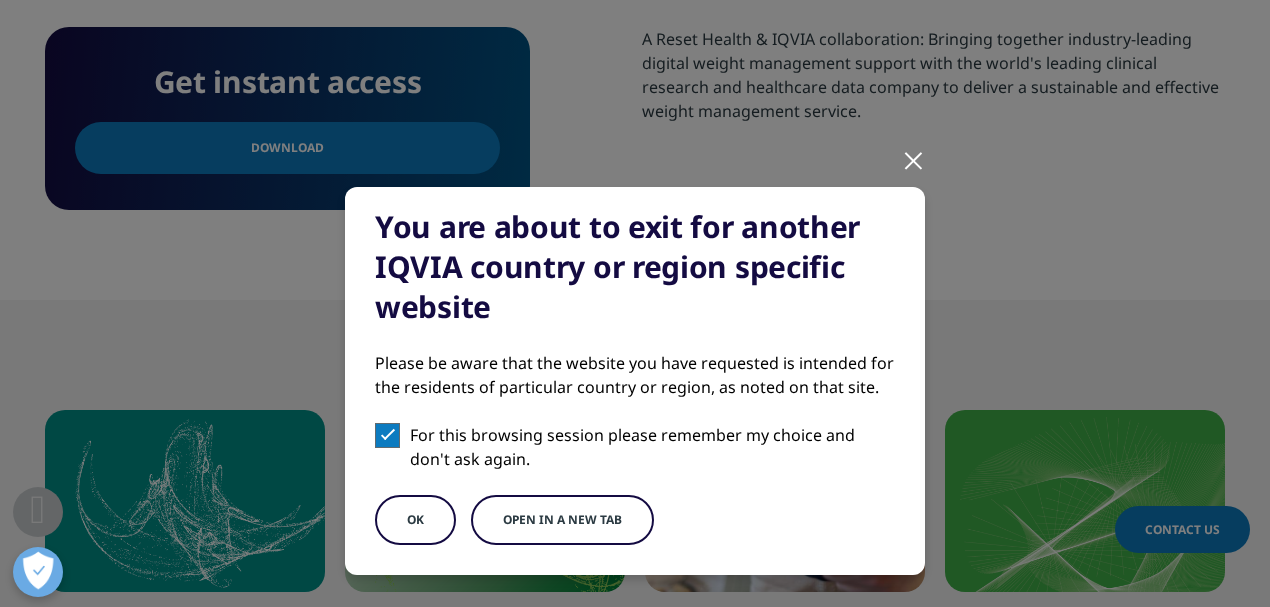 click on "Open in a new tab" at bounding box center (562, 520) 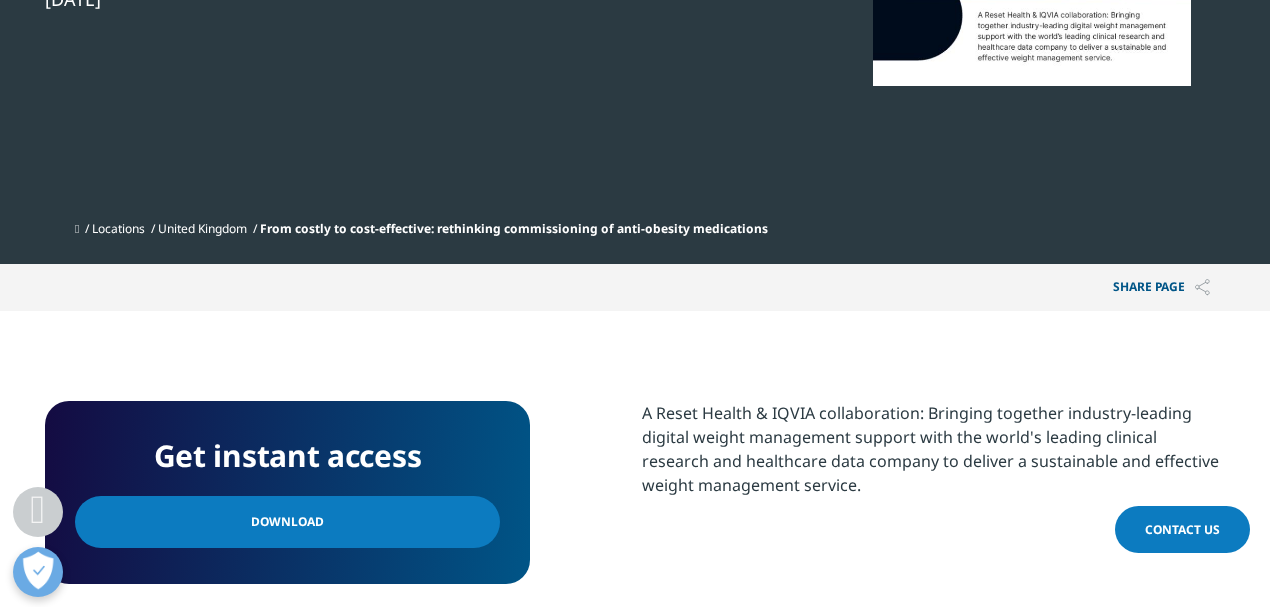 scroll, scrollTop: 533, scrollLeft: 0, axis: vertical 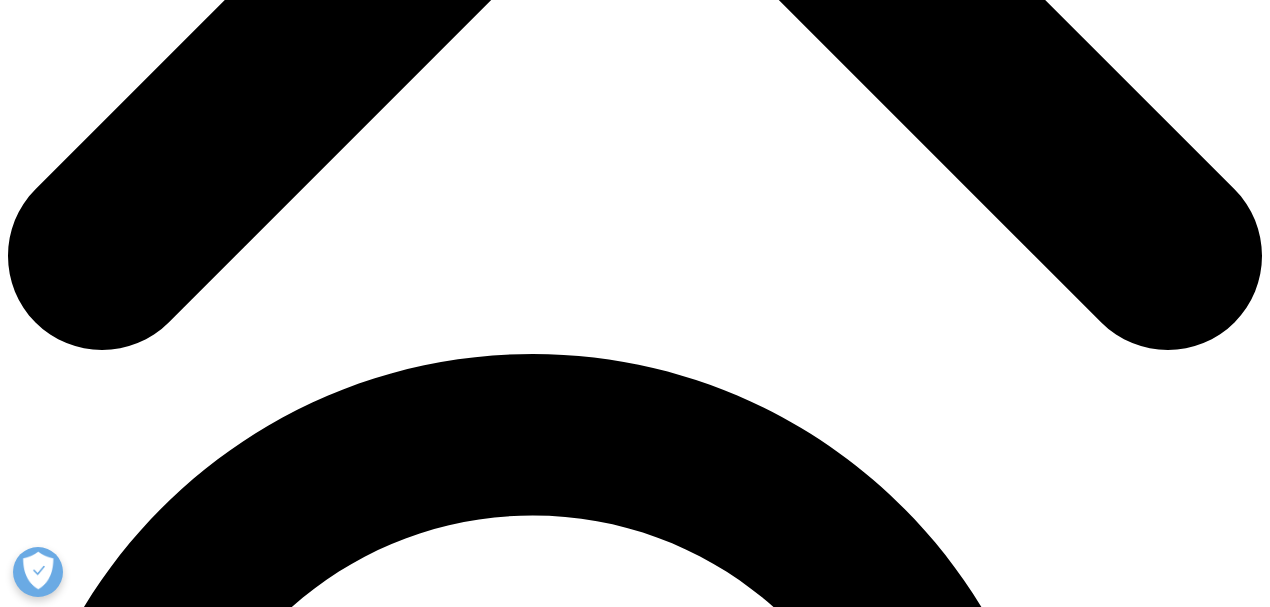 click on "First Name" at bounding box center (172, 23071) 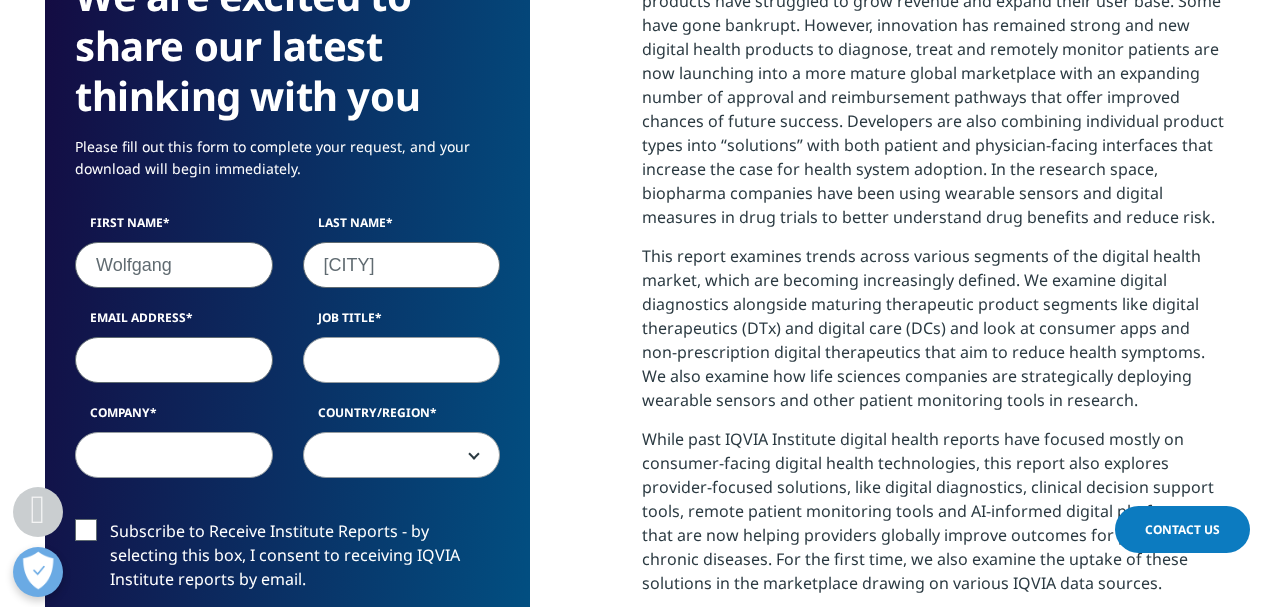 click on "Email Address" at bounding box center [174, 360] 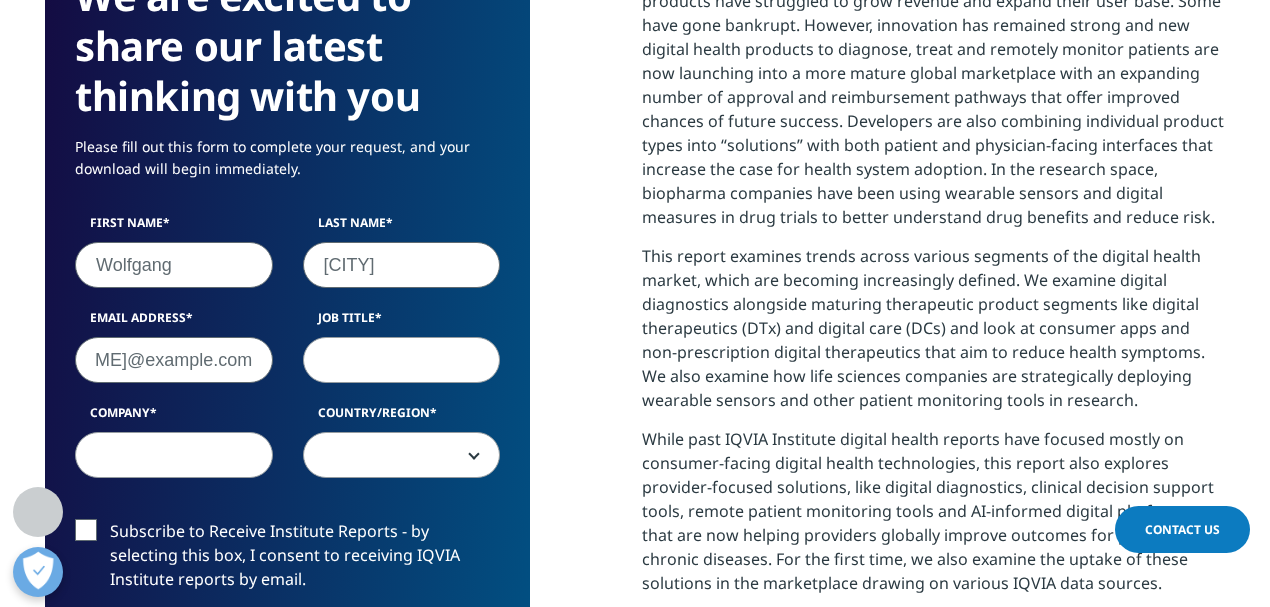 scroll, scrollTop: 0, scrollLeft: 165, axis: horizontal 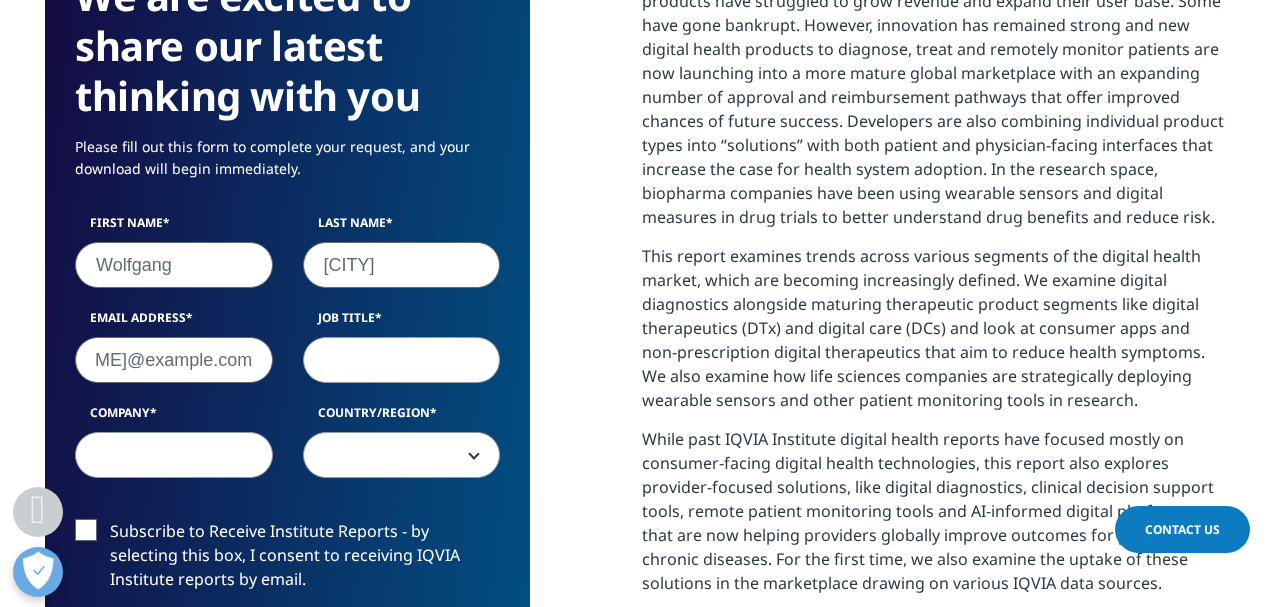 type on "wolfgang.gruenauer@gerresheimer.com" 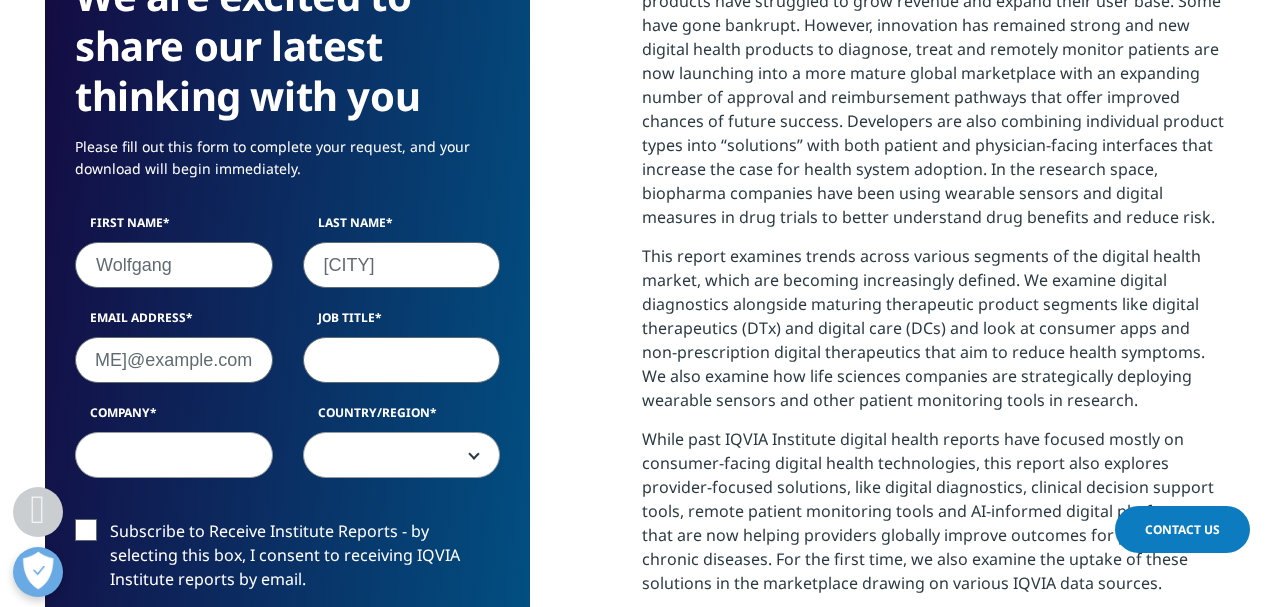 click on "Job Title" at bounding box center (402, 360) 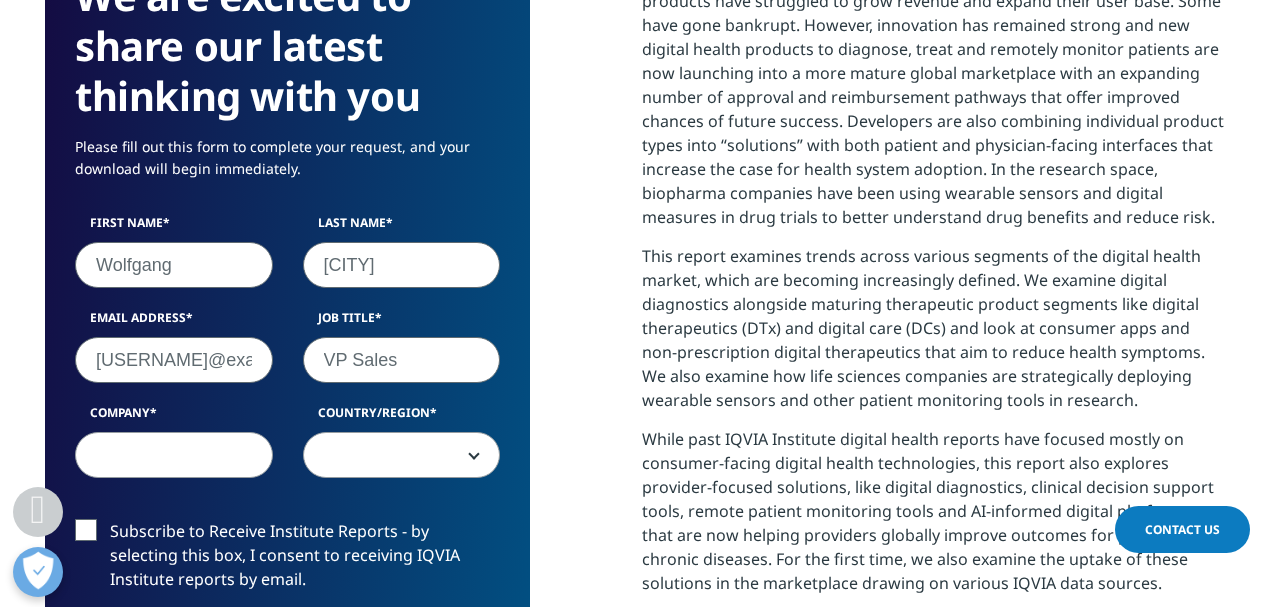 type on "VP Sales" 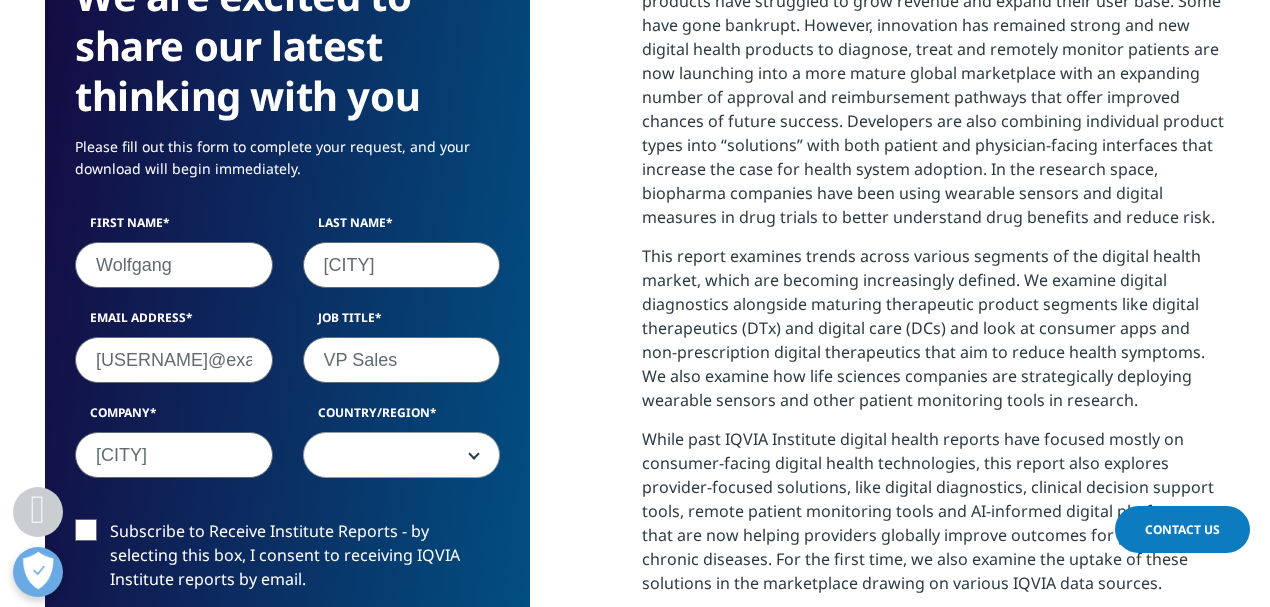 type on "Gerresheimer" 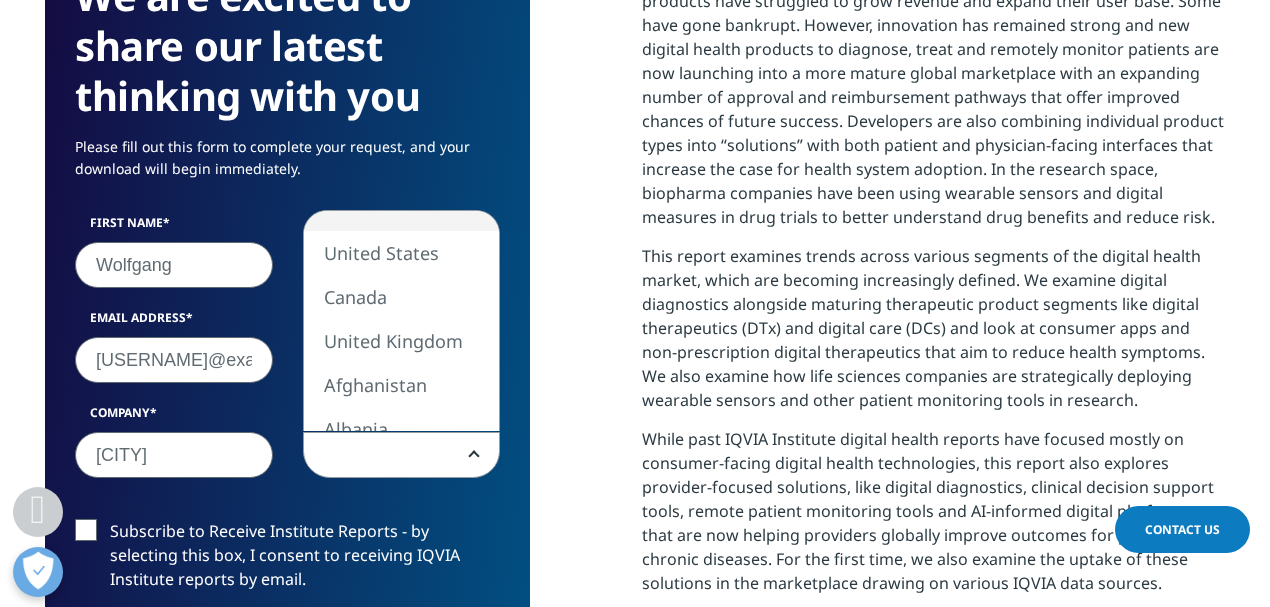 click at bounding box center [402, 456] 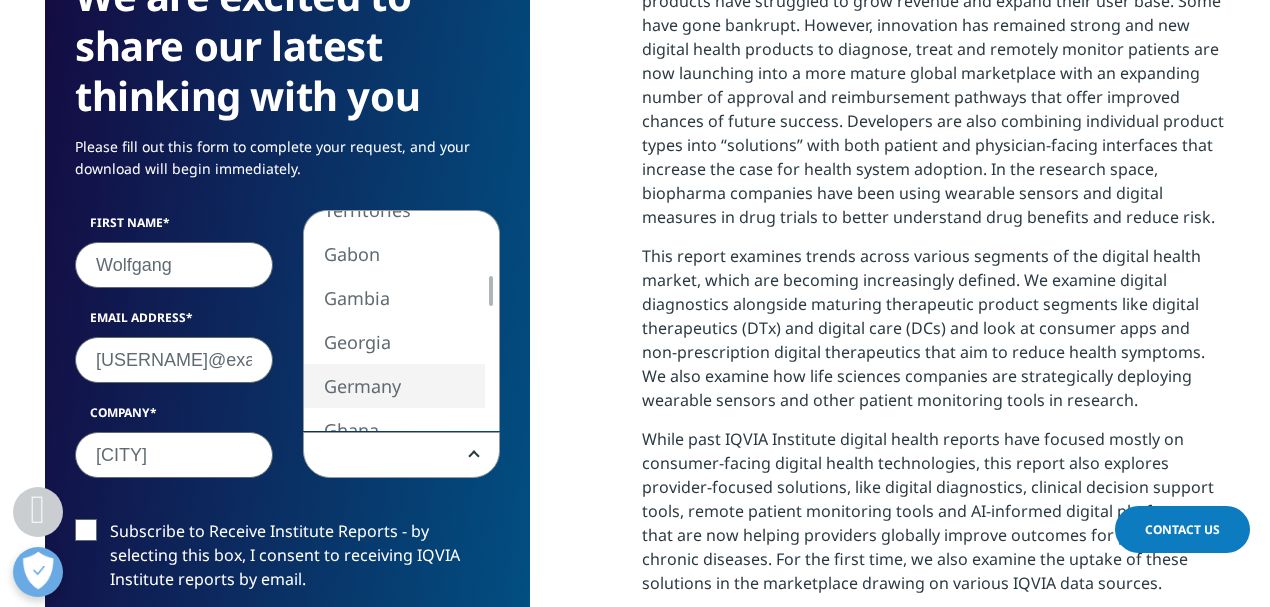 select on "Germany" 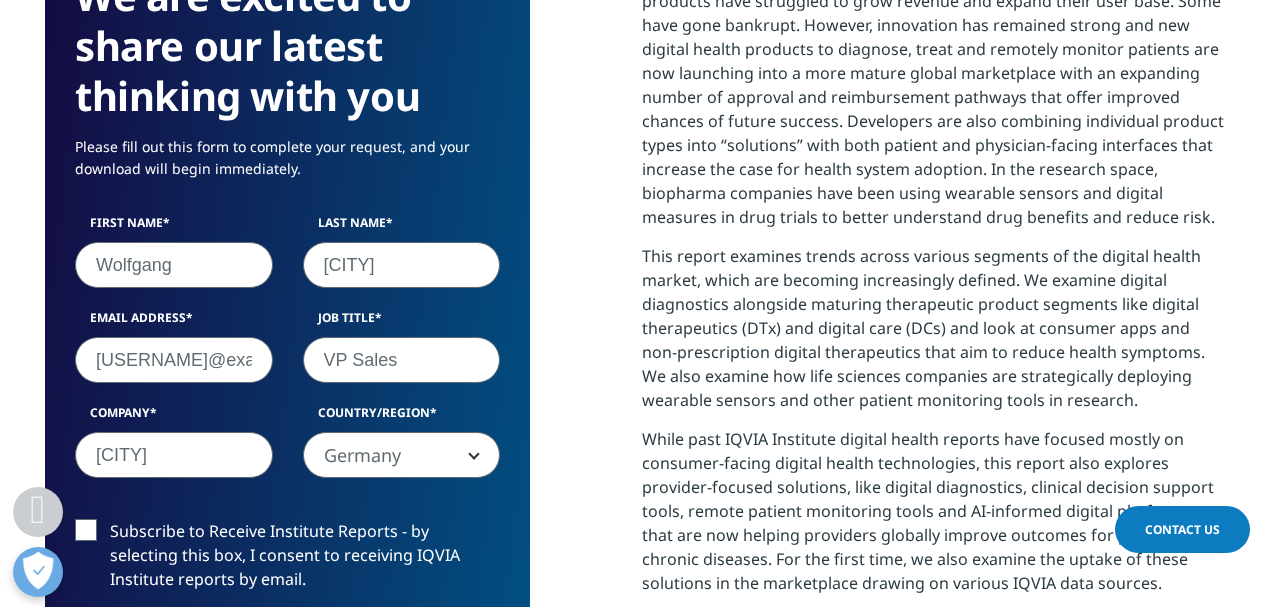 click on "Subscribe to Receive Institute Reports - by selecting this box, I consent to receiving IQVIA Institute reports by email." at bounding box center [287, 560] 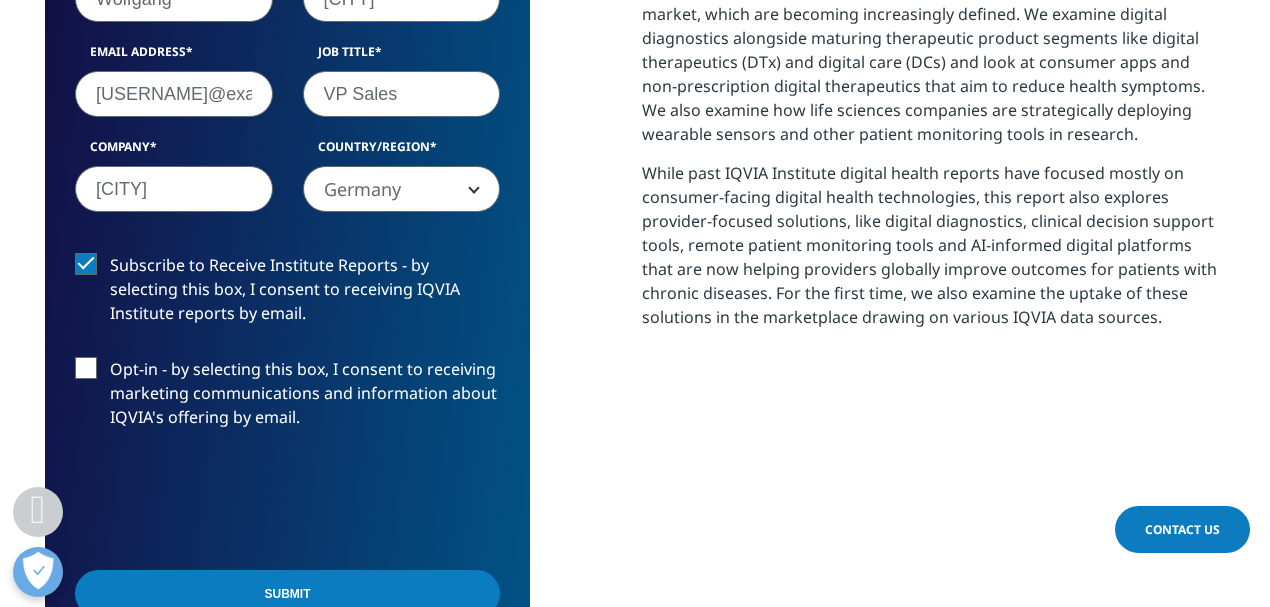 scroll, scrollTop: 1200, scrollLeft: 0, axis: vertical 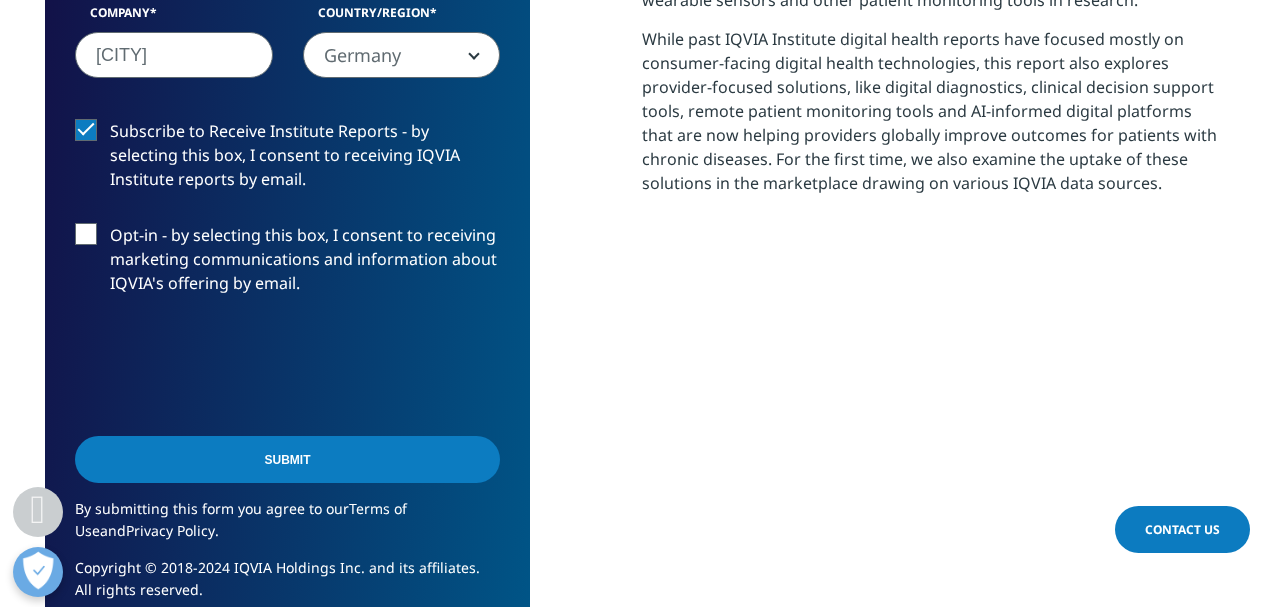click on "Submit" at bounding box center [287, 459] 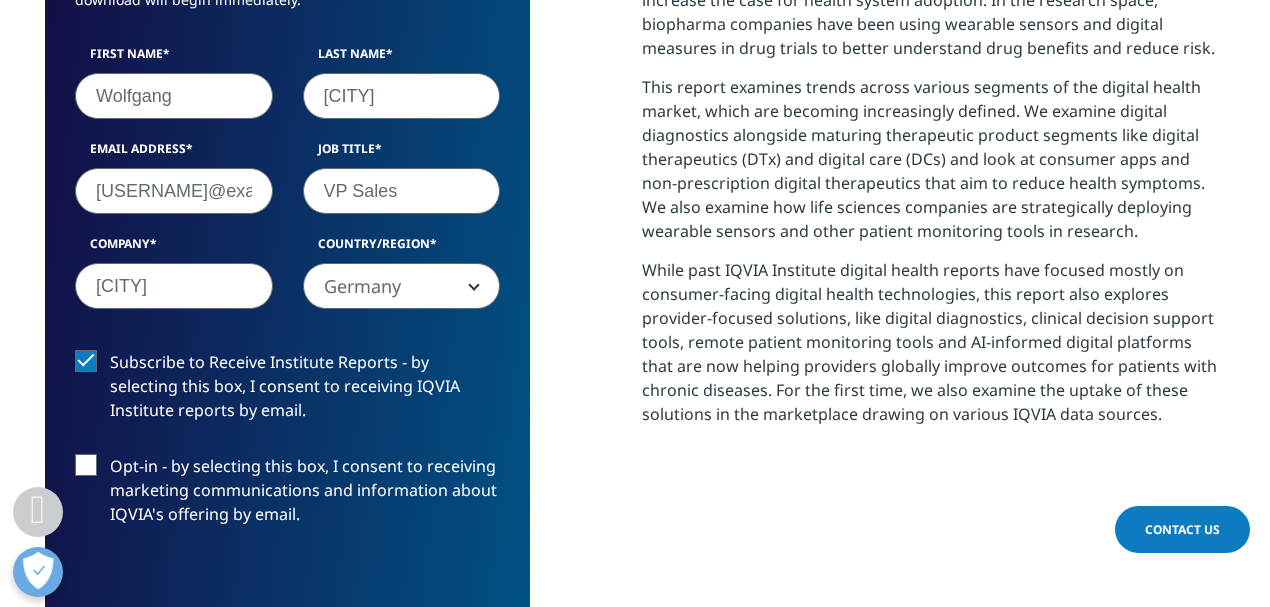 scroll, scrollTop: 904, scrollLeft: 0, axis: vertical 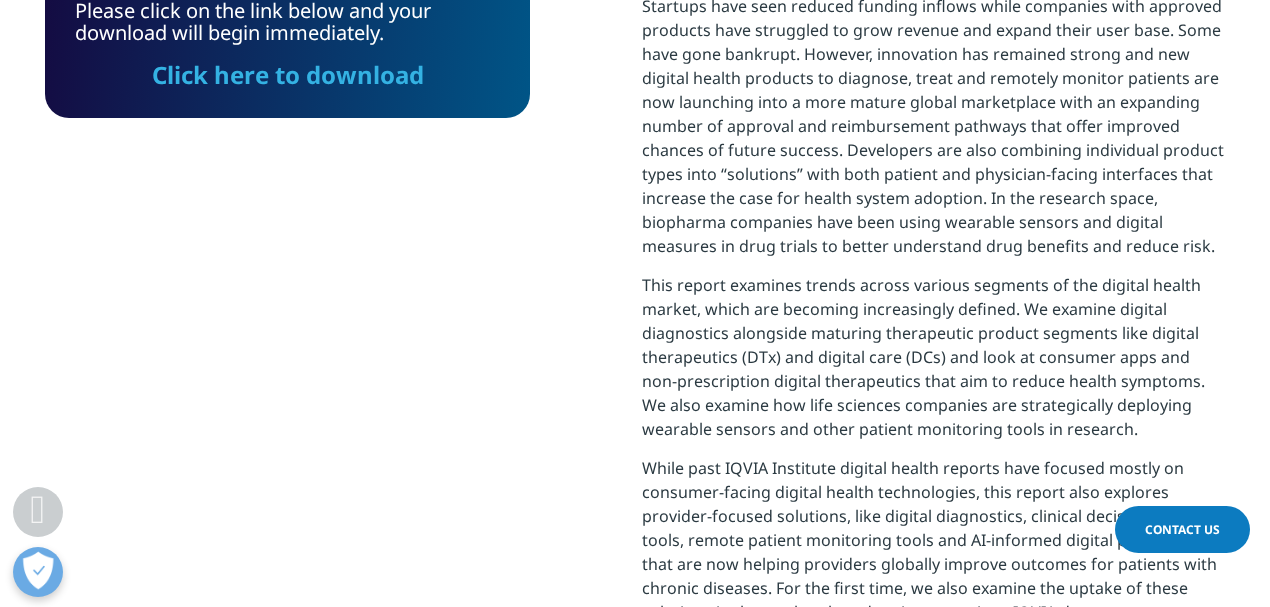 click on "Click here to download" at bounding box center [288, 74] 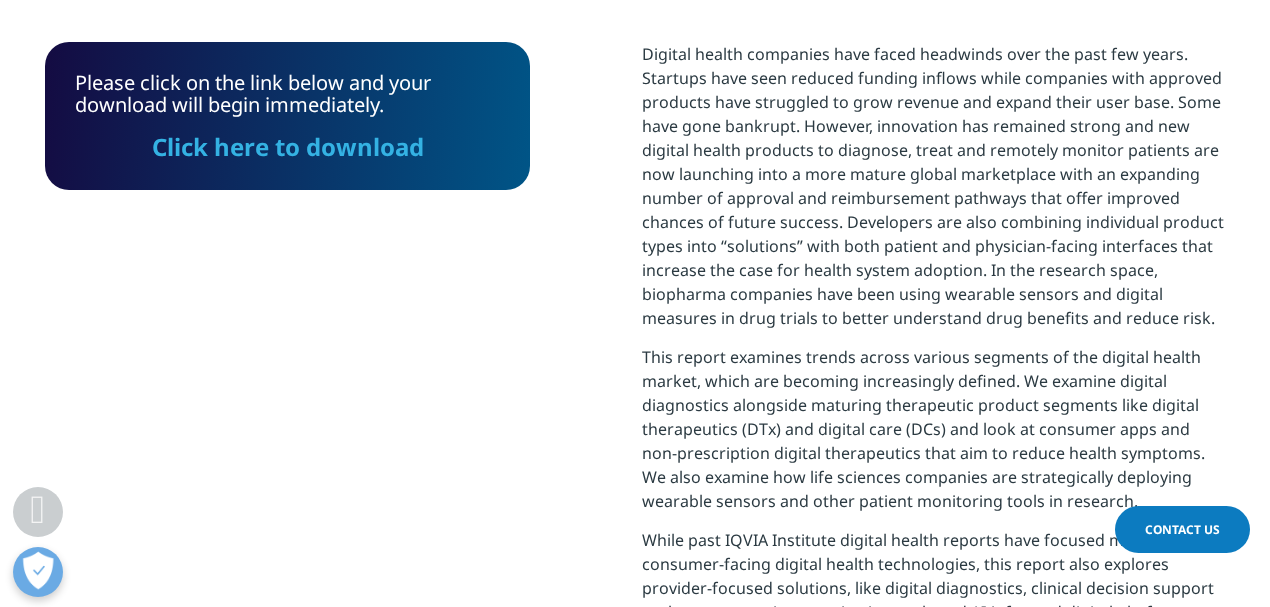 scroll, scrollTop: 771, scrollLeft: 0, axis: vertical 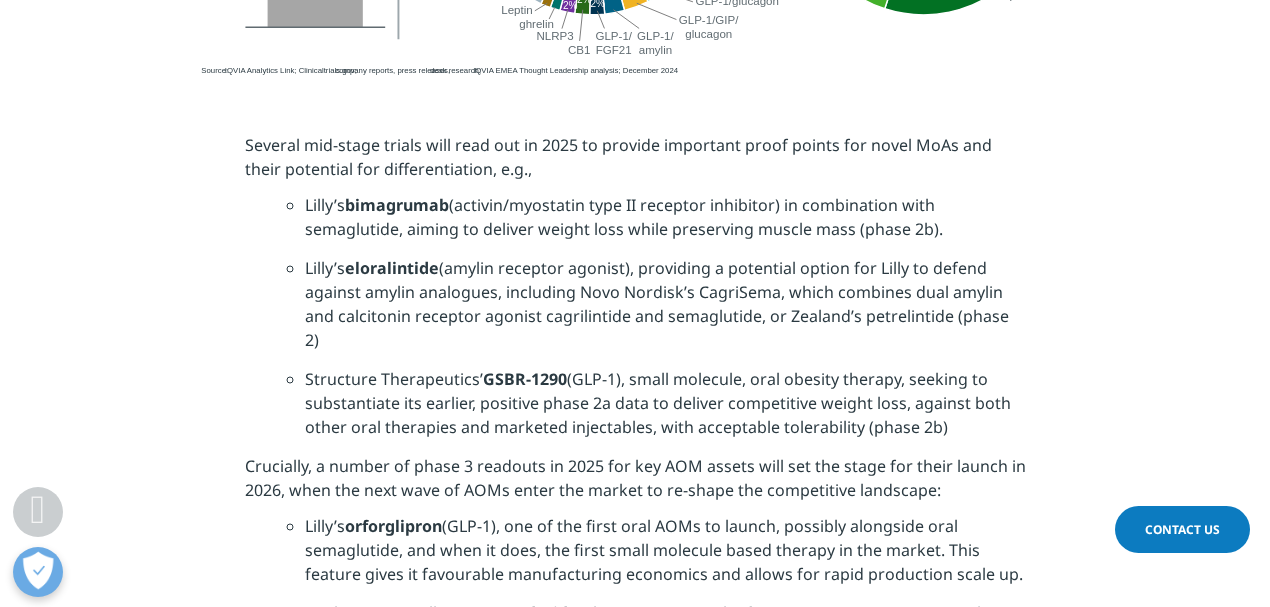 click at bounding box center (635, -168) 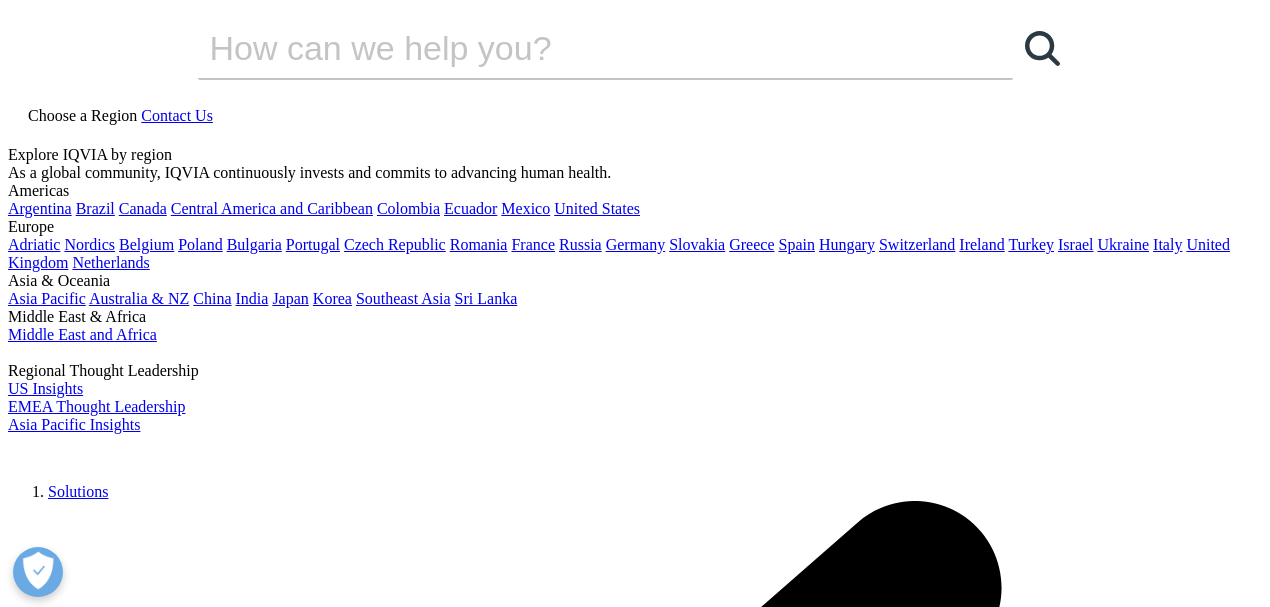 scroll, scrollTop: 7754, scrollLeft: 0, axis: vertical 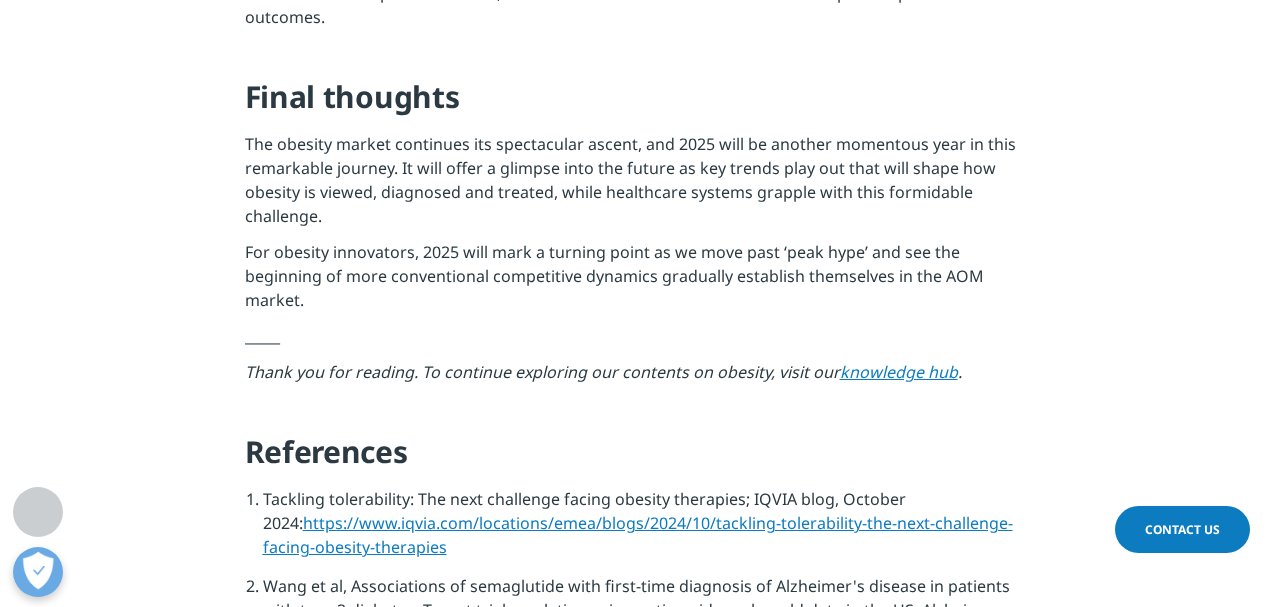 click on "Several mid-stage trials will read out in 2025 to provide important proof points for novel MoAs and their potential for differentiation, e.g.,
Lilly’s  bimagrumab  (activin/myostatin type II receptor inhibitor) in combination with semaglutide, aiming to deliver weight loss while preserving muscle mass (phase 2b).
Lilly’s  eloralintide  (amylin receptor agonist), providing a potential option for Lilly to defend against amylin analogues, including Novo Nordisk’s CagriSema, which combines dual amylin and calcitonin receptor agonist cagrilintide and semaglutide, or Zealand’s petrelintide (phase 2)
Structure Therapeutics’  GSBR-1290  (GLP-1), small molecule, oral obesity therapy, seeking to substantiate its earlier, positive phase 2a data to deliver competitive weight loss, against both other oral therapies and marketed injectables, with acceptable tolerability (phase 2b)
Lilly’s  orforglipron
Boehringer Ingelheim’s  survodutide" at bounding box center (635, -1146) 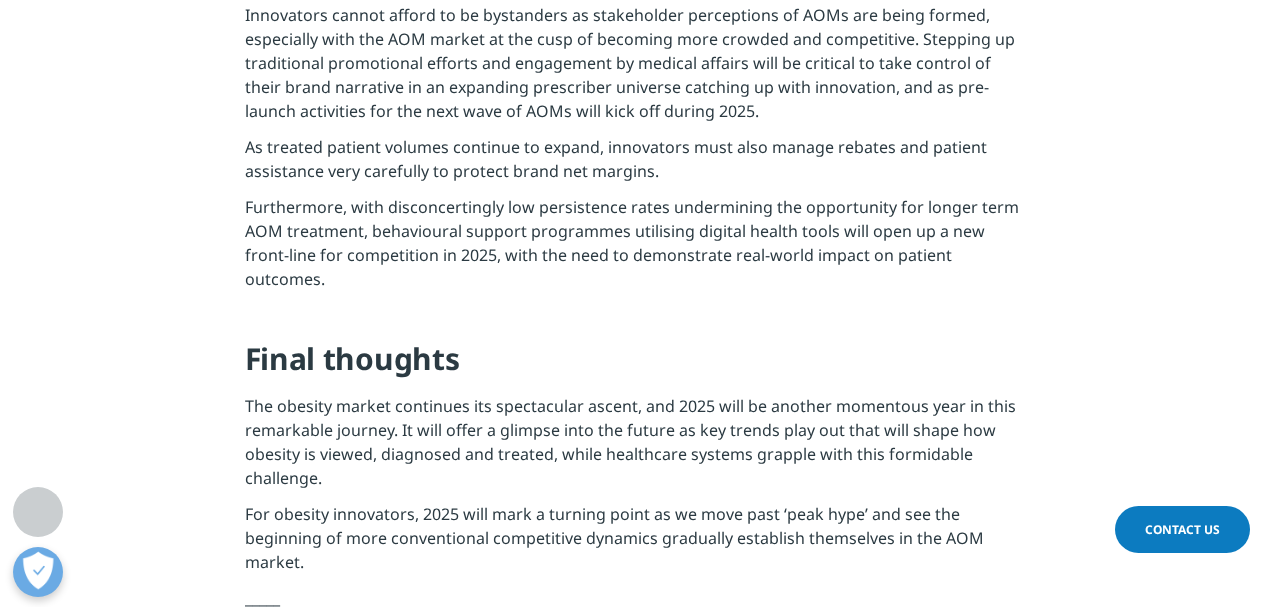 scroll, scrollTop: 7487, scrollLeft: 0, axis: vertical 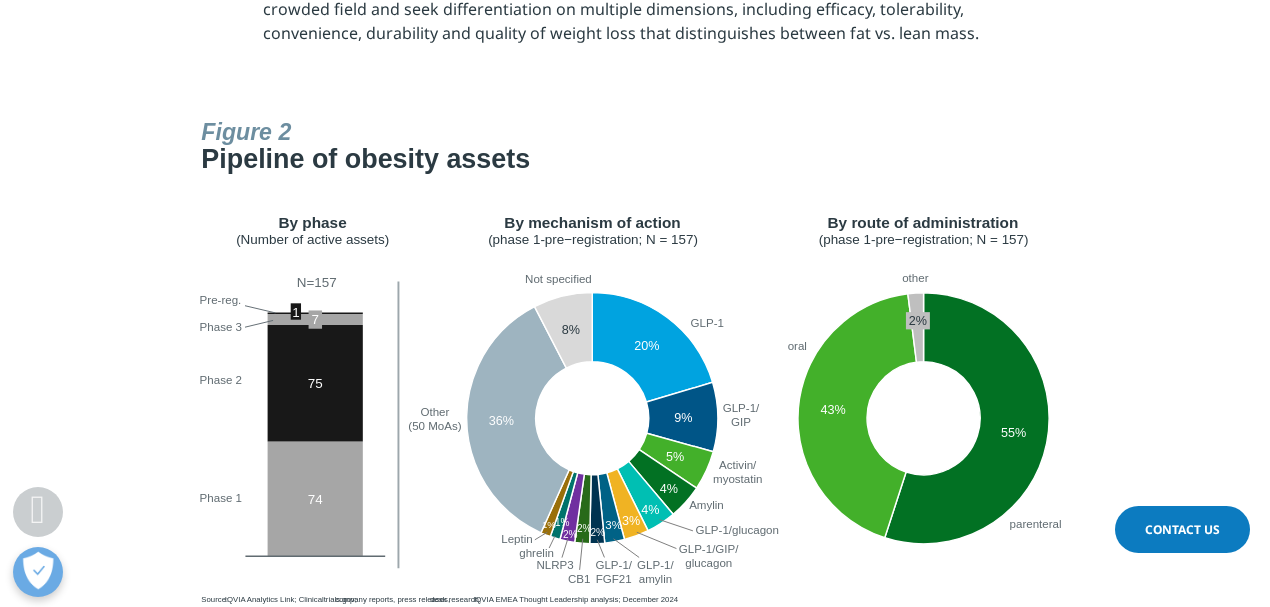 click at bounding box center (635, 361) 